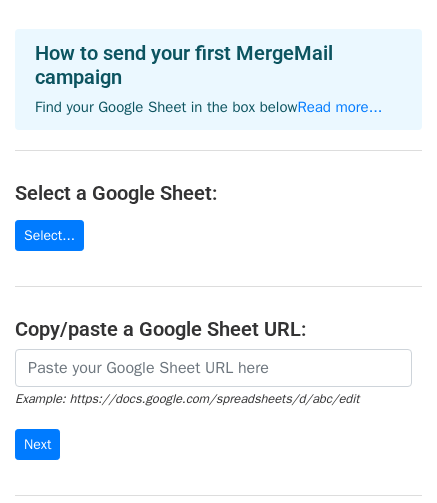 scroll, scrollTop: 75, scrollLeft: 0, axis: vertical 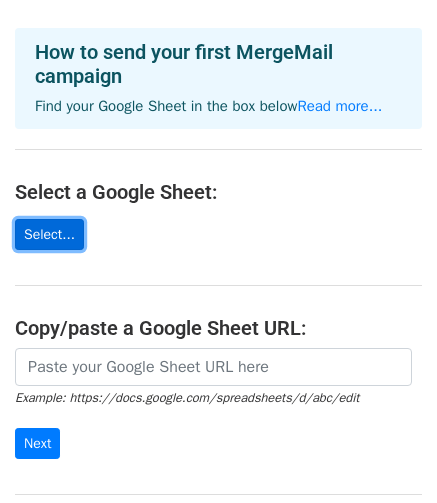 click on "Select..." at bounding box center [49, 234] 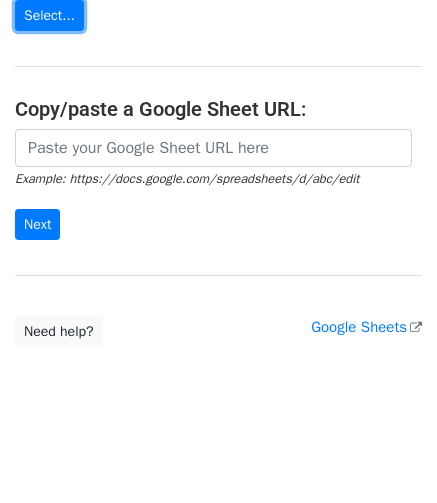 scroll, scrollTop: 0, scrollLeft: 0, axis: both 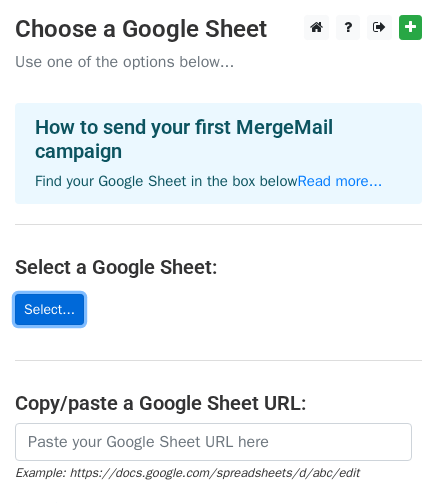 click on "Select..." at bounding box center (49, 309) 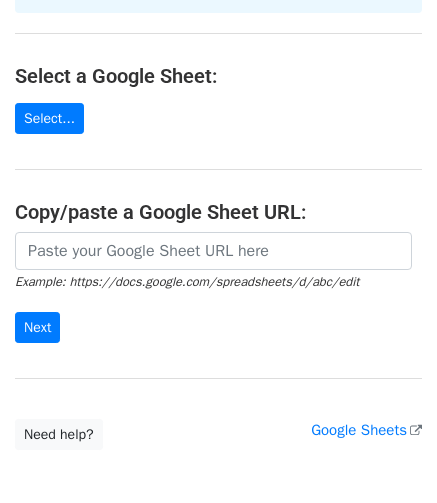 scroll, scrollTop: 194, scrollLeft: 0, axis: vertical 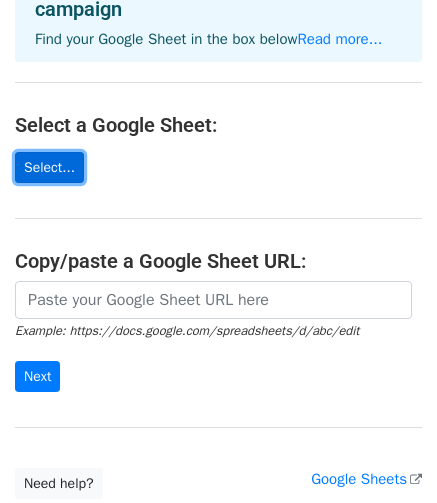 click on "Select..." at bounding box center (49, 167) 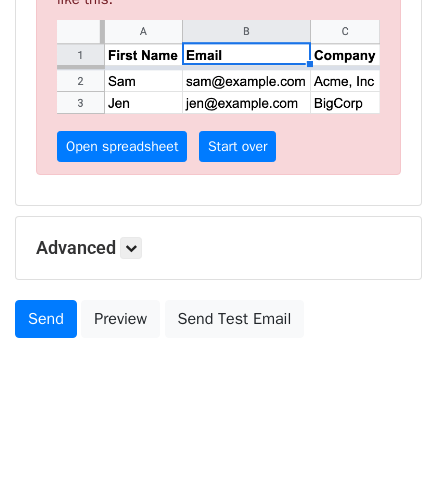 scroll, scrollTop: 0, scrollLeft: 0, axis: both 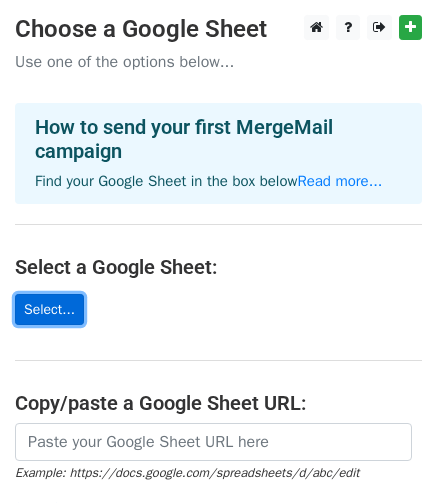 click on "Select..." at bounding box center [49, 309] 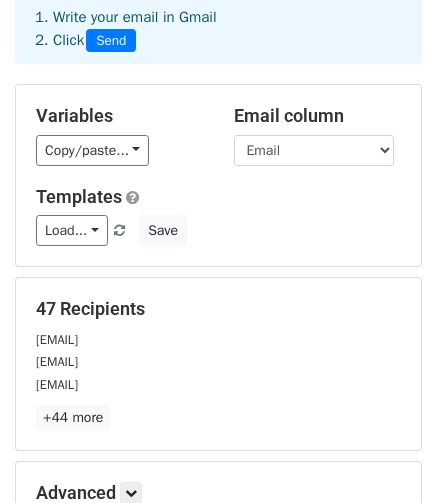 scroll, scrollTop: 104, scrollLeft: 0, axis: vertical 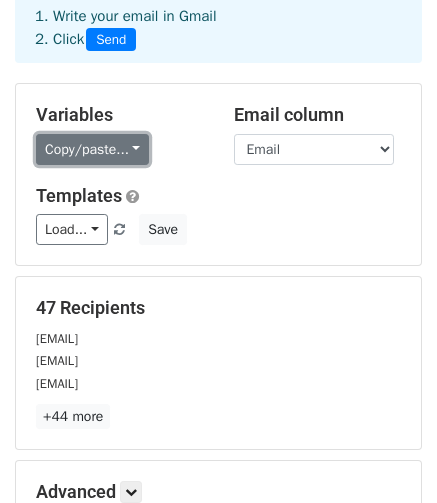 click on "Copy/paste..." at bounding box center [92, 149] 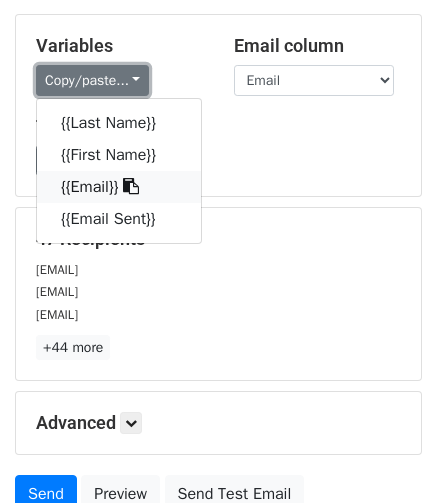 scroll, scrollTop: 148, scrollLeft: 0, axis: vertical 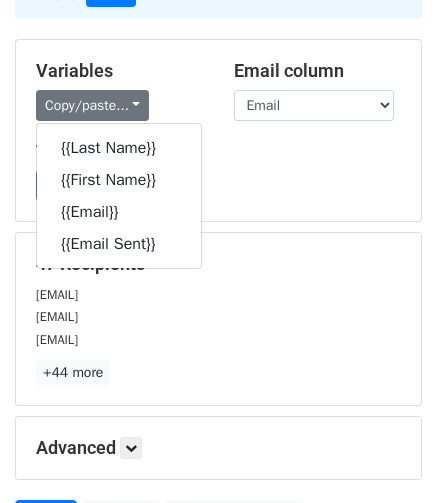 click on "Templates
Load...
No templates saved
Save" at bounding box center [218, 171] 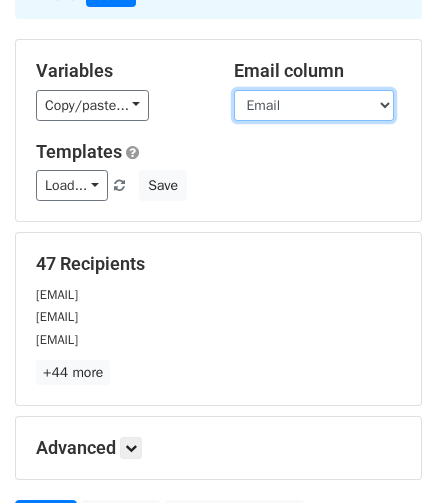 click on "Last Name
First Name
Email
Email Sent" at bounding box center [314, 105] 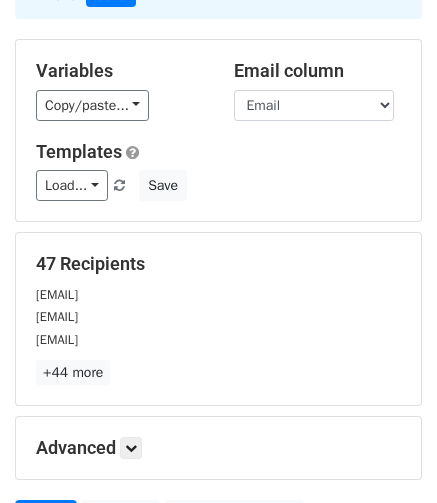 click on "Copy/paste...
{{Last Name}}
{{First Name}}
{{Email}}
{{Email Sent}}" at bounding box center (120, 105) 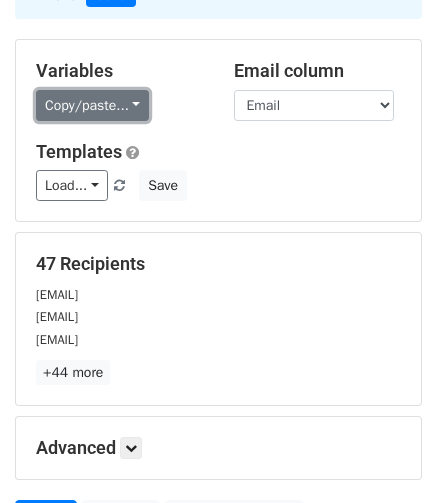 click on "Copy/paste..." at bounding box center [92, 105] 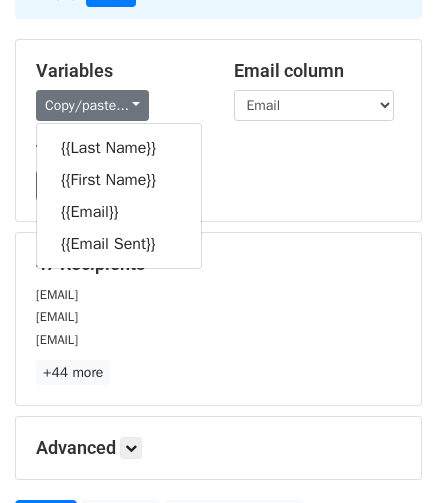 click on "Variables
Copy/paste...
{{Last Name}}
{{First Name}}
{{Email}}
{{Email Sent}}" at bounding box center (120, 90) 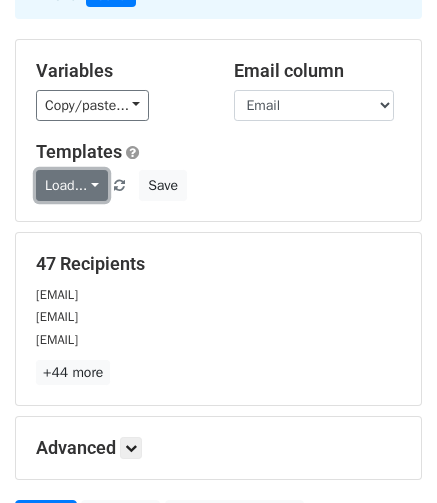 click on "Load..." at bounding box center [72, 185] 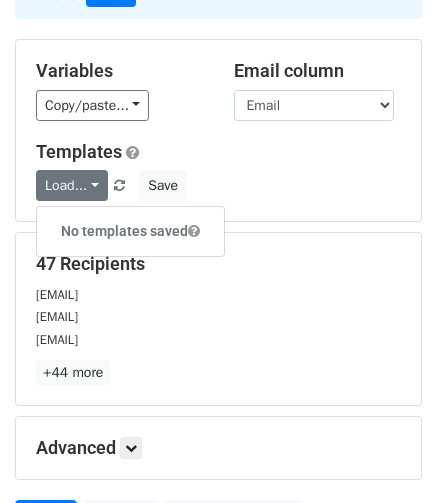 click on "Variables
Copy/paste...
{{Last Name}}
{{First Name}}
{{Email}}
{{Email Sent}}" at bounding box center (120, 90) 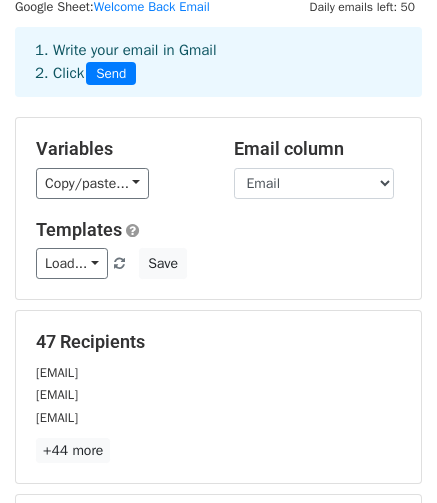 scroll, scrollTop: 0, scrollLeft: 0, axis: both 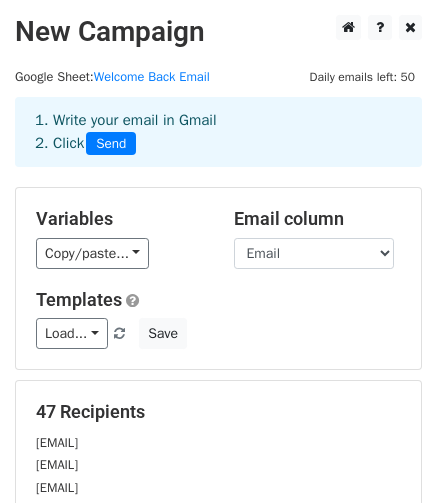 click on "Variables
Copy/paste...
{{Last Name}}
{{First Name}}
{{Email}}
{{Email Sent}}" at bounding box center [120, 238] 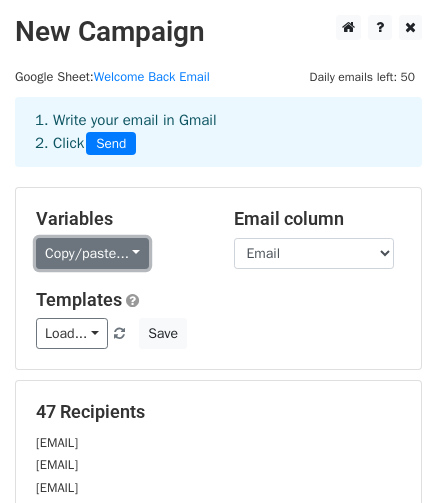 click on "Copy/paste..." at bounding box center (92, 253) 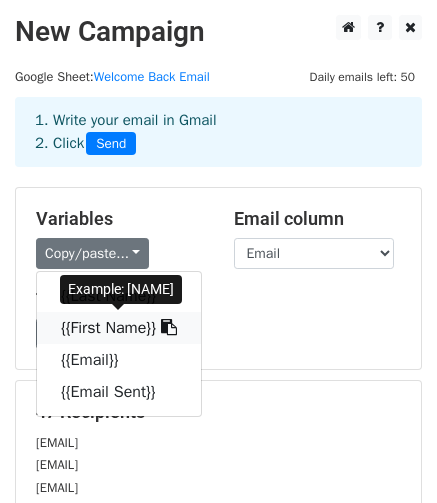 click on "{{First Name}}" at bounding box center (119, 328) 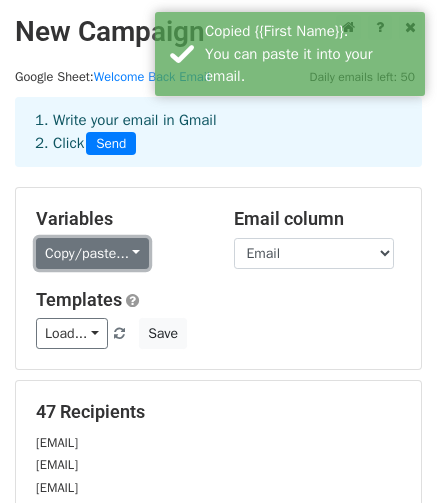click on "Copy/paste..." at bounding box center (92, 253) 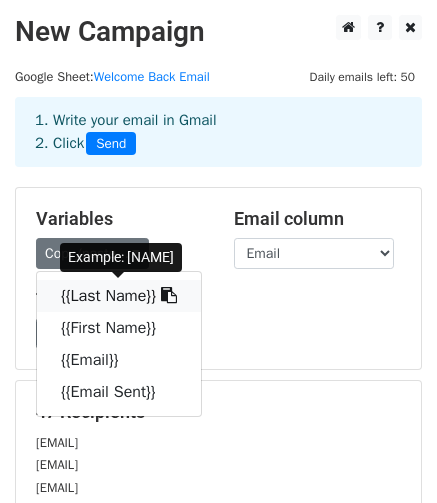 click on "{{Last Name}}" at bounding box center (119, 296) 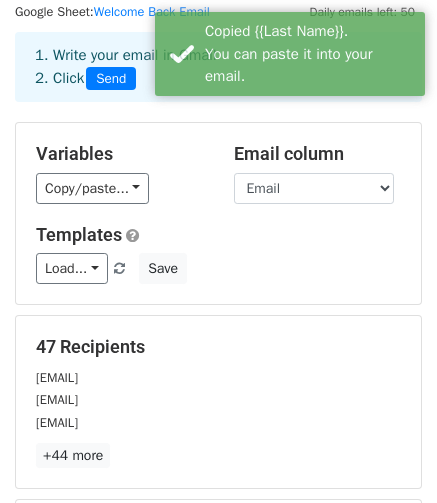 scroll, scrollTop: 66, scrollLeft: 0, axis: vertical 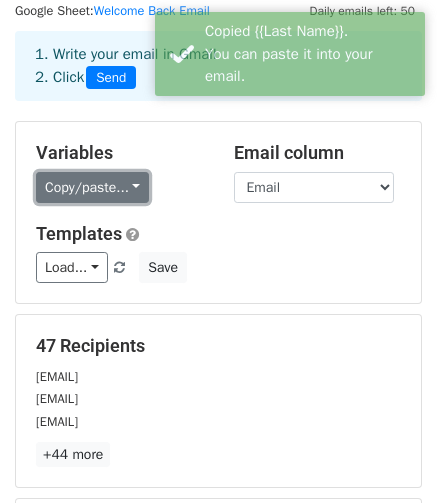 click on "Copy/paste..." at bounding box center [92, 187] 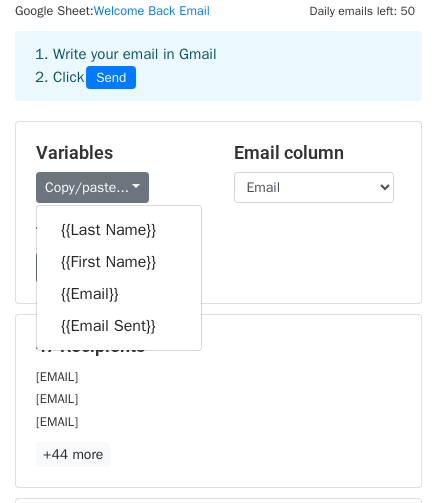 drag, startPoint x: 185, startPoint y: 168, endPoint x: 200, endPoint y: 184, distance: 21.931713 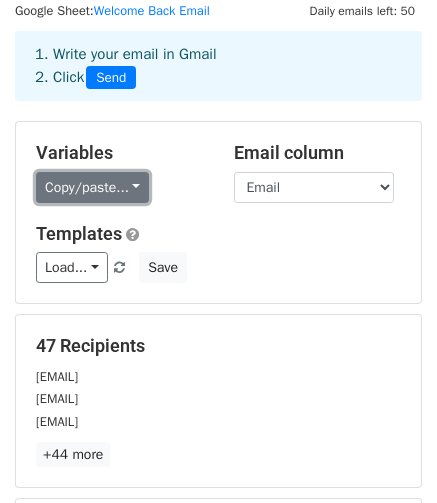 click on "Copy/paste..." at bounding box center (92, 187) 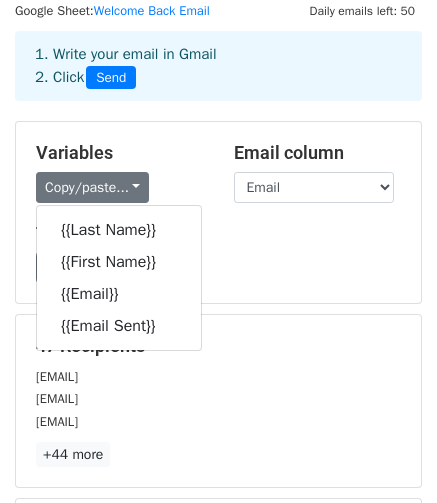 click on "Load...
No templates saved
Save" at bounding box center [218, 267] 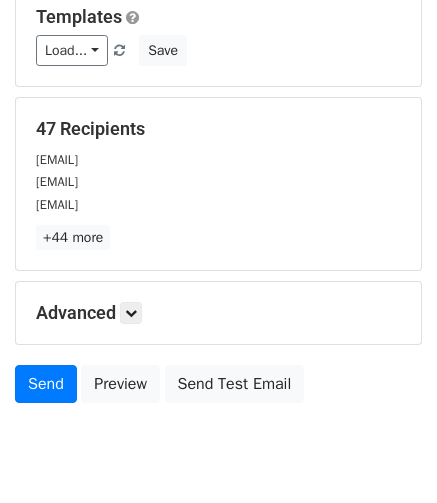 scroll, scrollTop: 292, scrollLeft: 0, axis: vertical 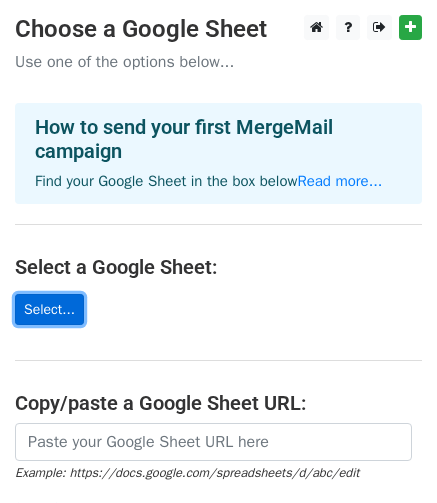 click on "Select..." at bounding box center [49, 309] 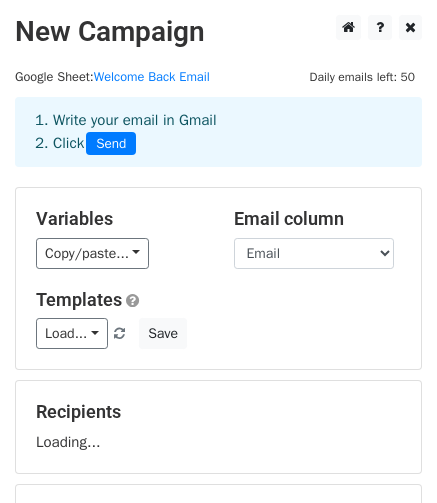 scroll, scrollTop: 0, scrollLeft: 0, axis: both 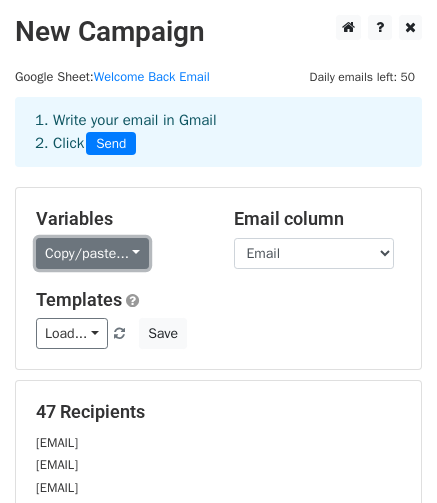 click on "Copy/paste..." at bounding box center (92, 253) 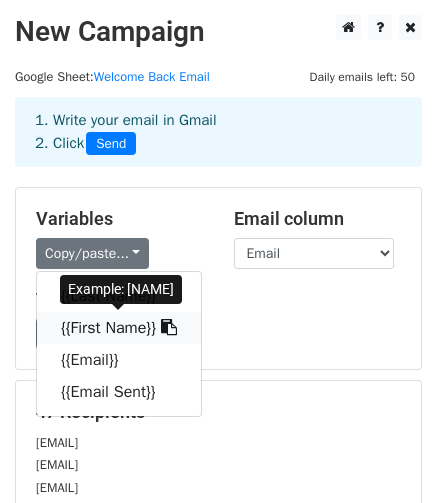 click on "{{First Name}}" at bounding box center [119, 328] 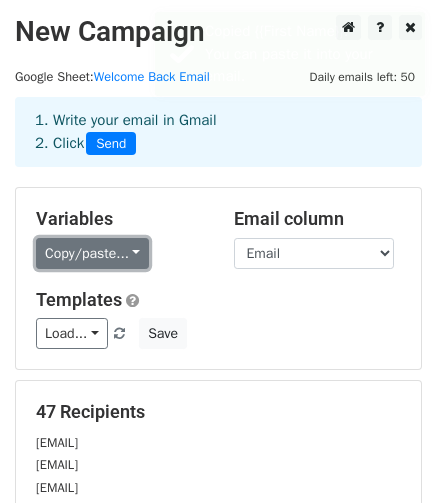 click on "Copy/paste..." at bounding box center (92, 253) 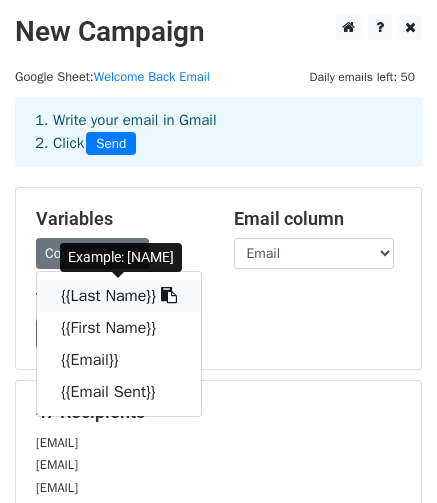 click on "{{Last Name}}" at bounding box center (119, 296) 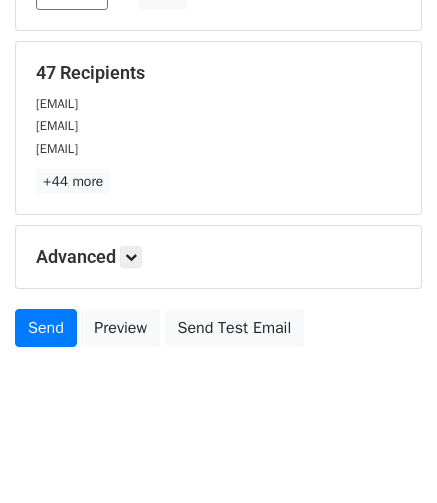 scroll, scrollTop: 349, scrollLeft: 0, axis: vertical 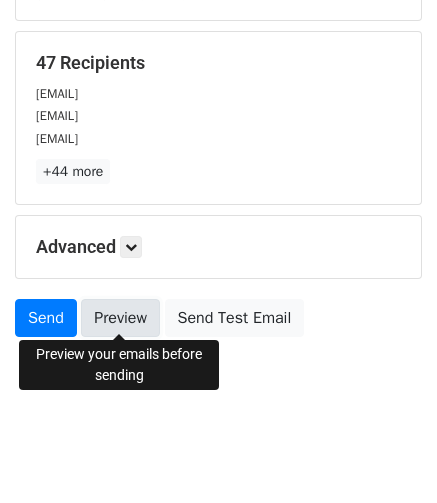 click on "Preview" at bounding box center [120, 318] 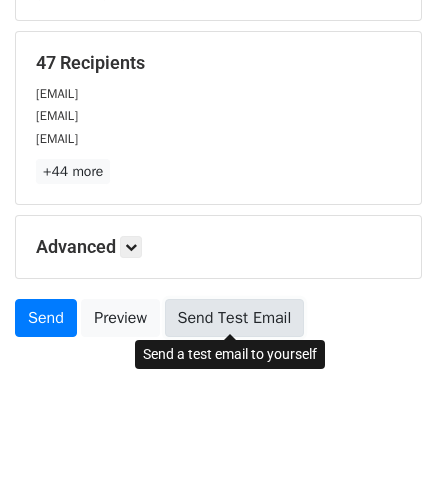 click on "Send Test Email" at bounding box center (235, 318) 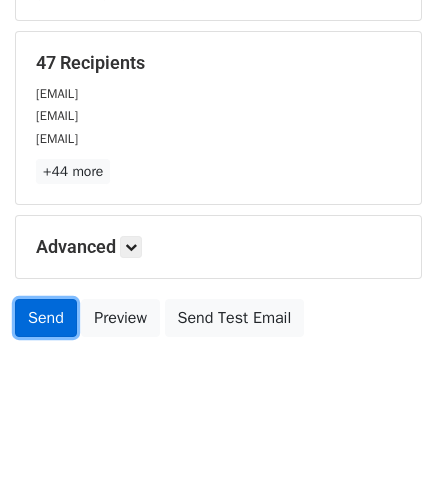 click on "Send" at bounding box center (46, 318) 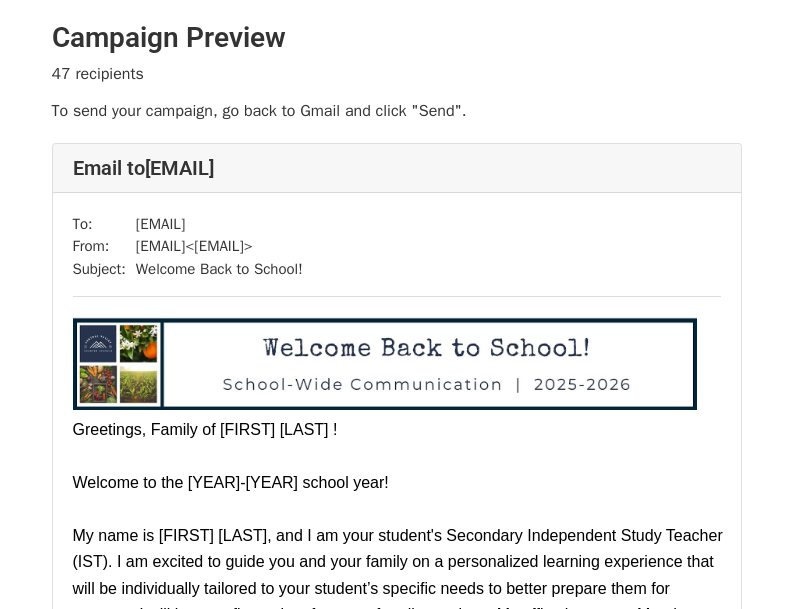 scroll, scrollTop: 0, scrollLeft: 0, axis: both 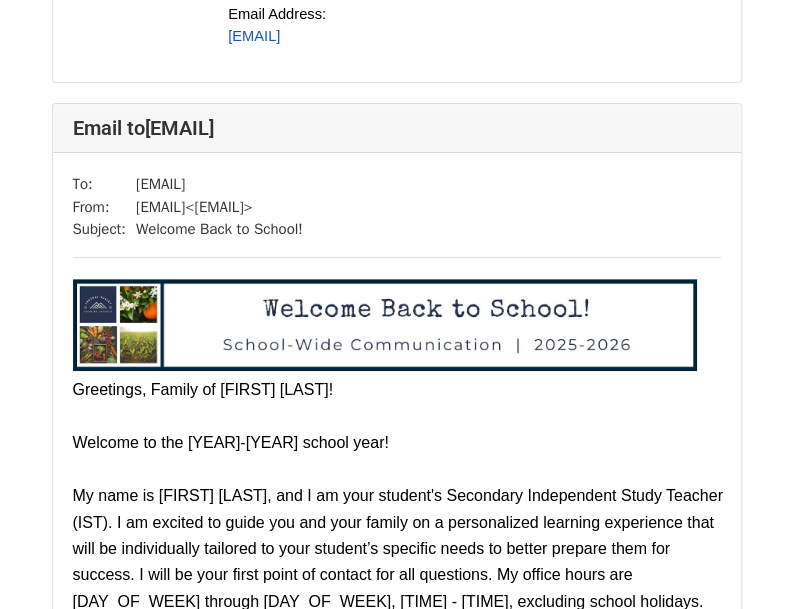 drag, startPoint x: 800, startPoint y: 25, endPoint x: 762, endPoint y: 401, distance: 377.91534 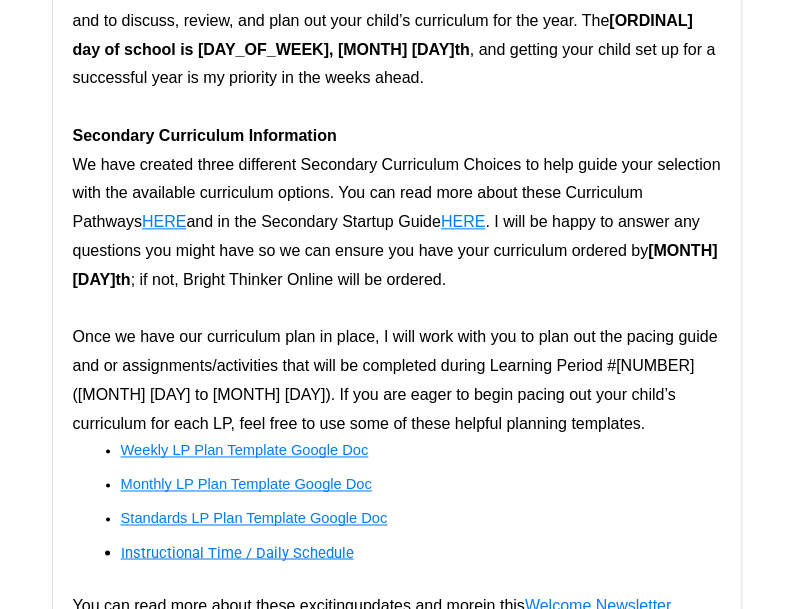 scroll, scrollTop: 62479, scrollLeft: 0, axis: vertical 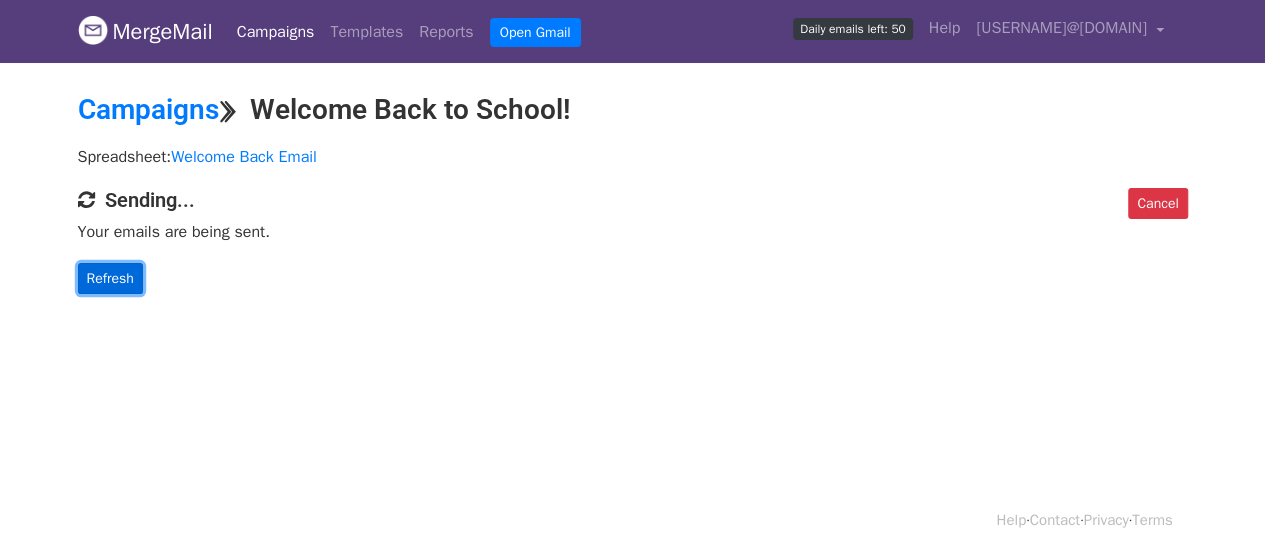 click on "Refresh" at bounding box center [110, 278] 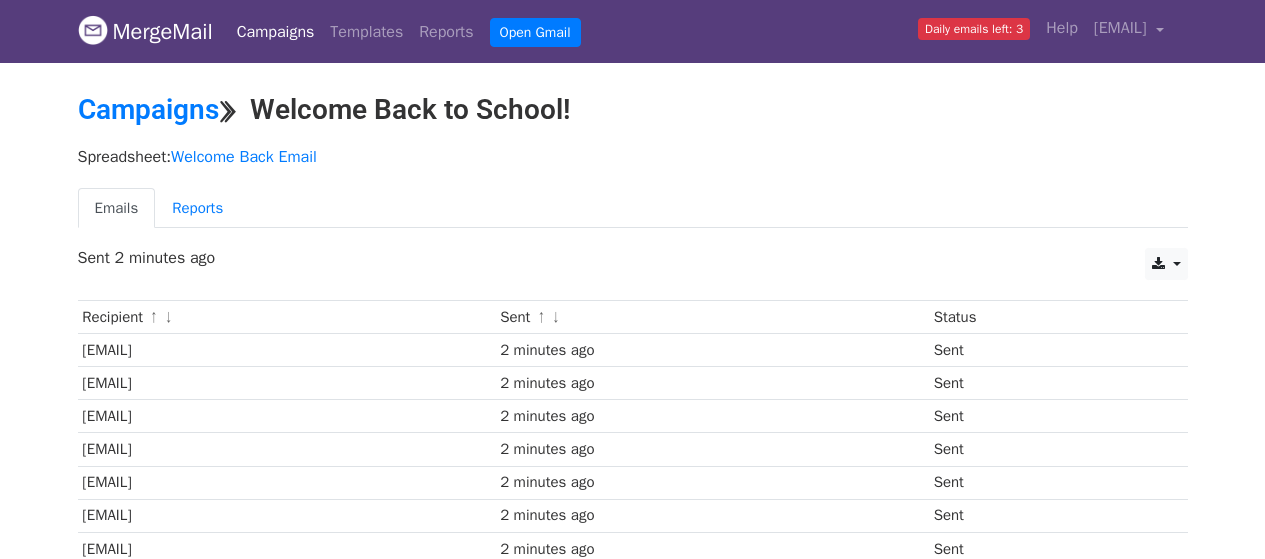 scroll, scrollTop: 0, scrollLeft: 0, axis: both 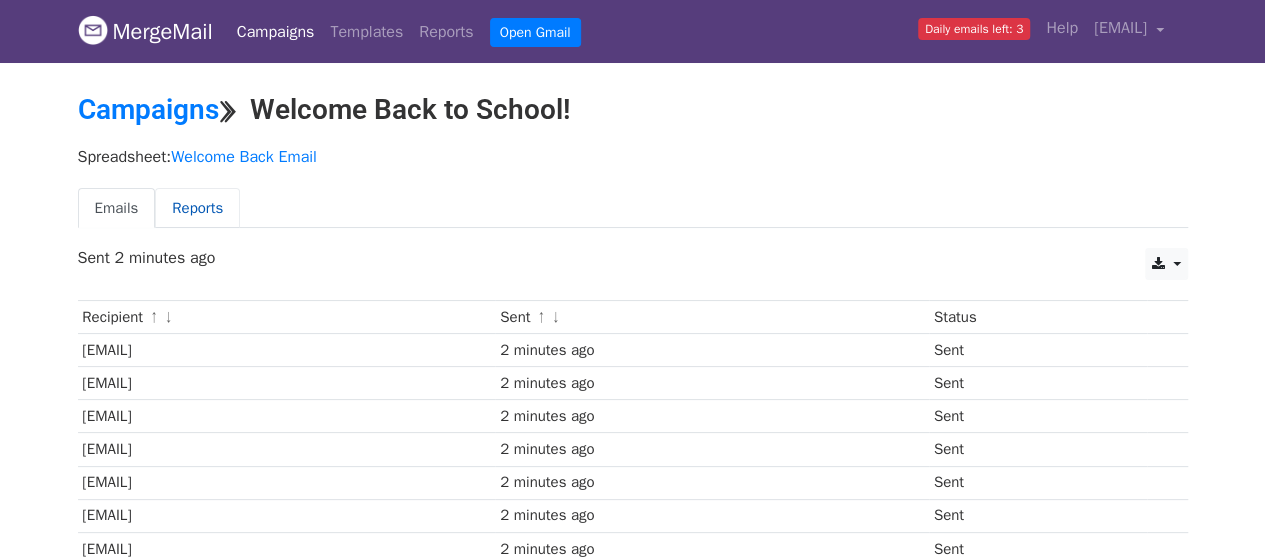 click on "Reports" at bounding box center (197, 208) 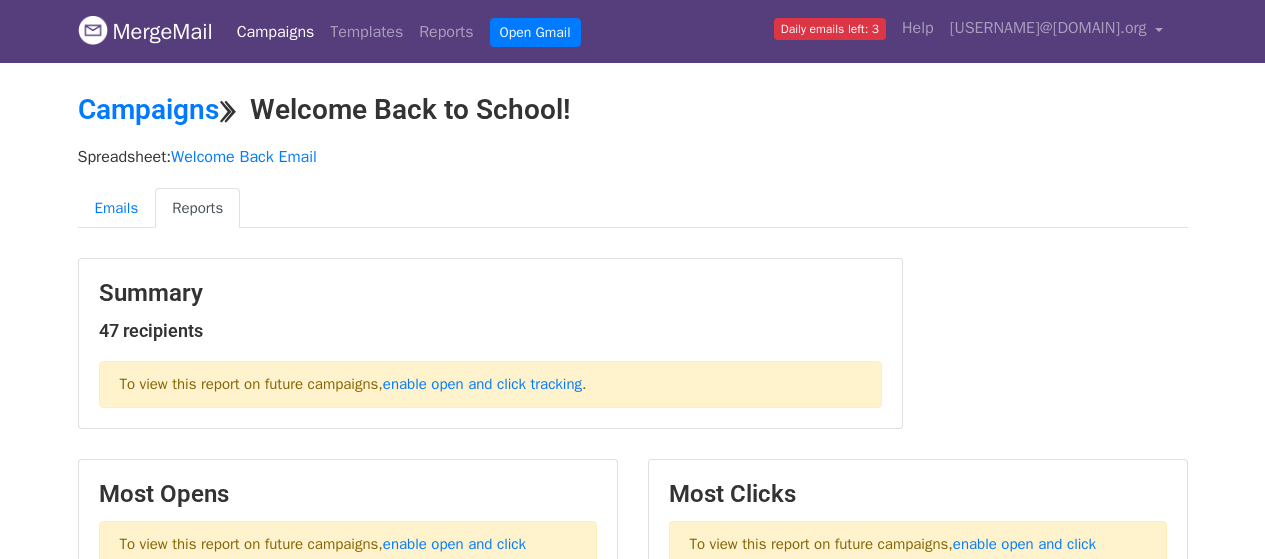 scroll, scrollTop: 0, scrollLeft: 0, axis: both 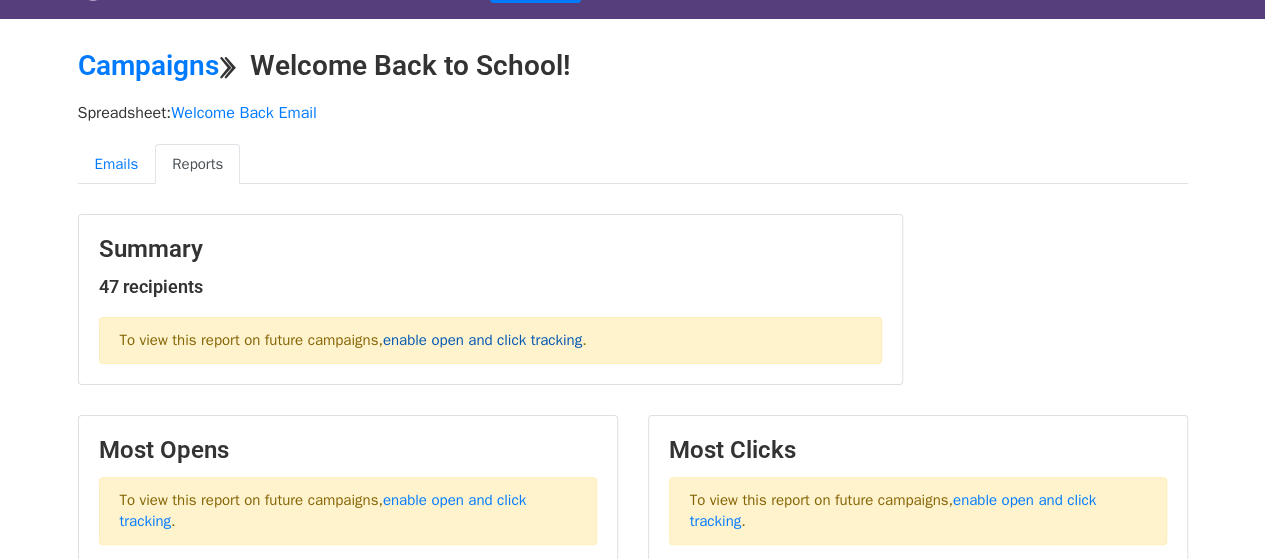 click on "enable open and click tracking" at bounding box center (482, 340) 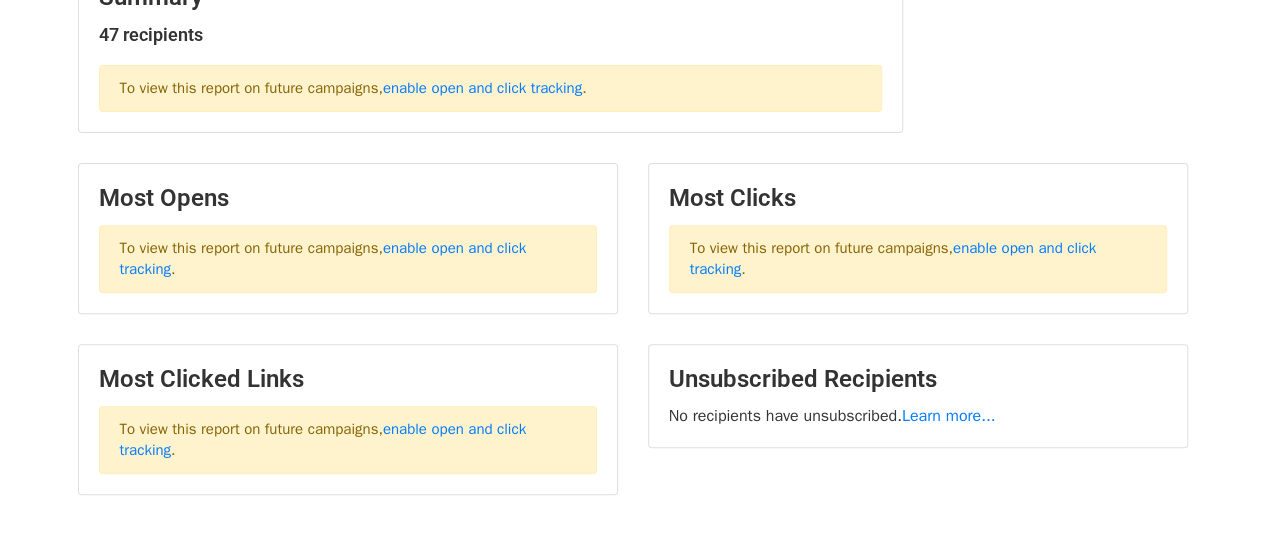scroll, scrollTop: 0, scrollLeft: 0, axis: both 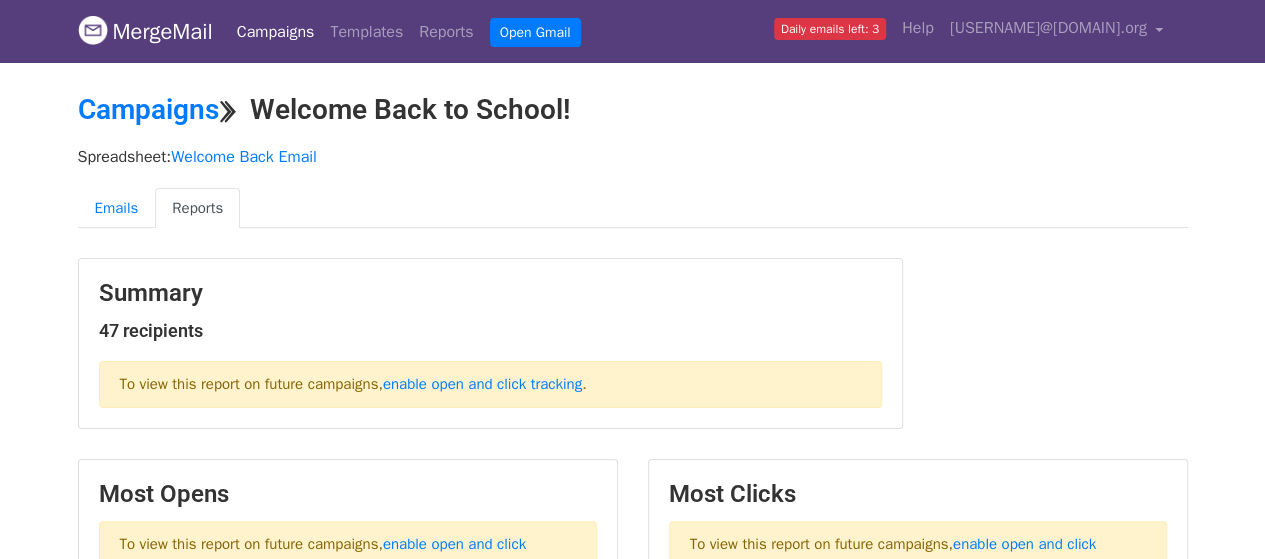click on "Daily emails left: 3" at bounding box center [830, 29] 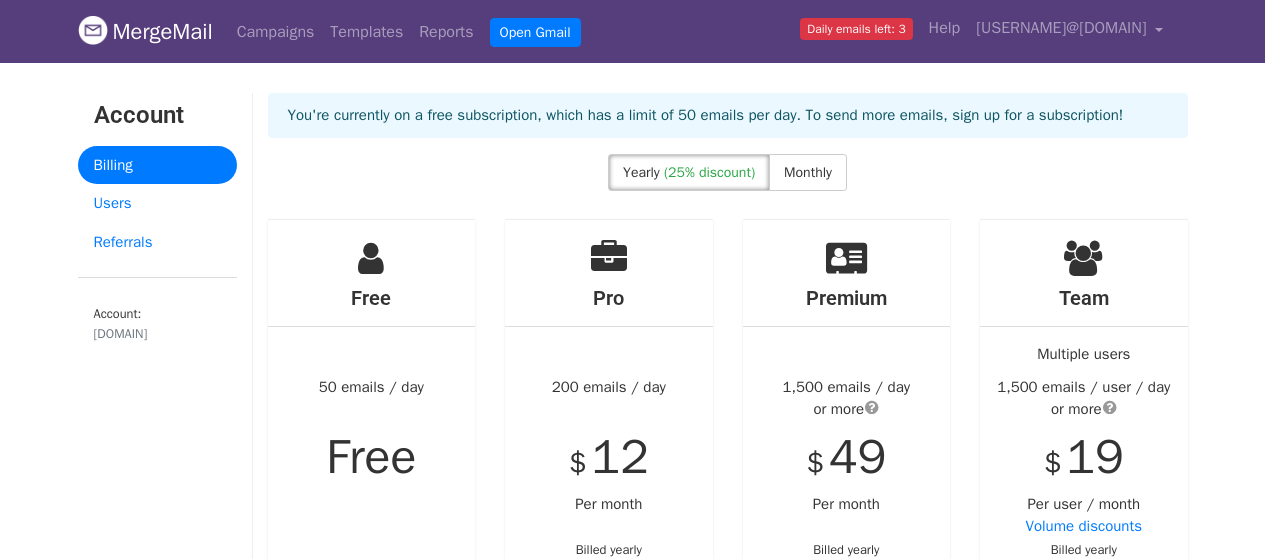 scroll, scrollTop: 0, scrollLeft: 0, axis: both 